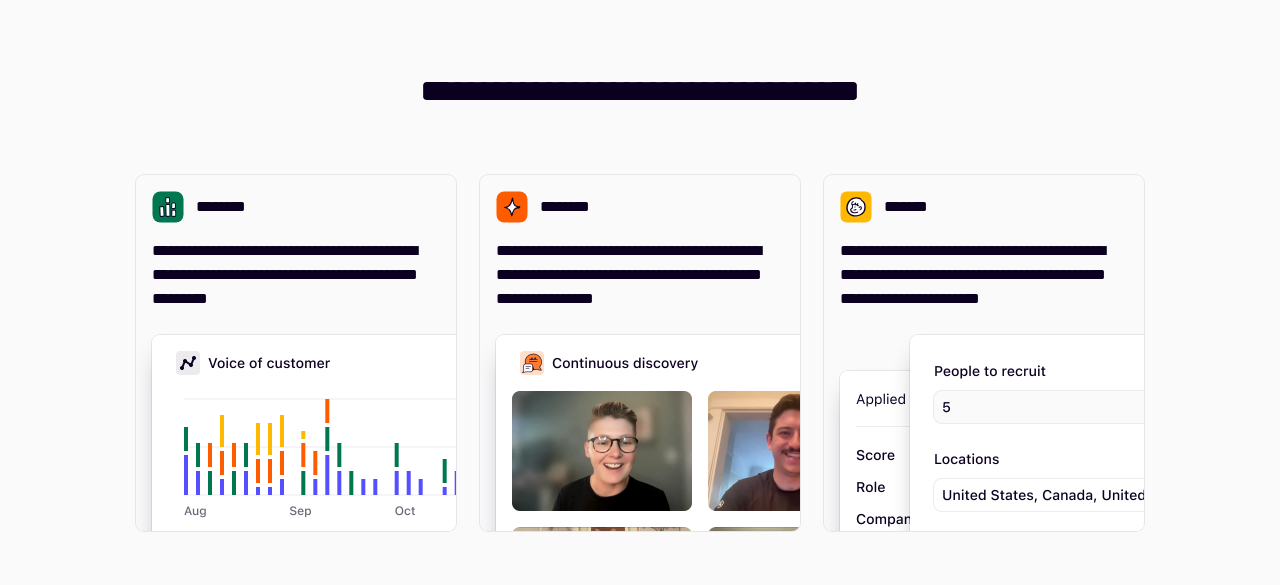 scroll, scrollTop: 0, scrollLeft: 0, axis: both 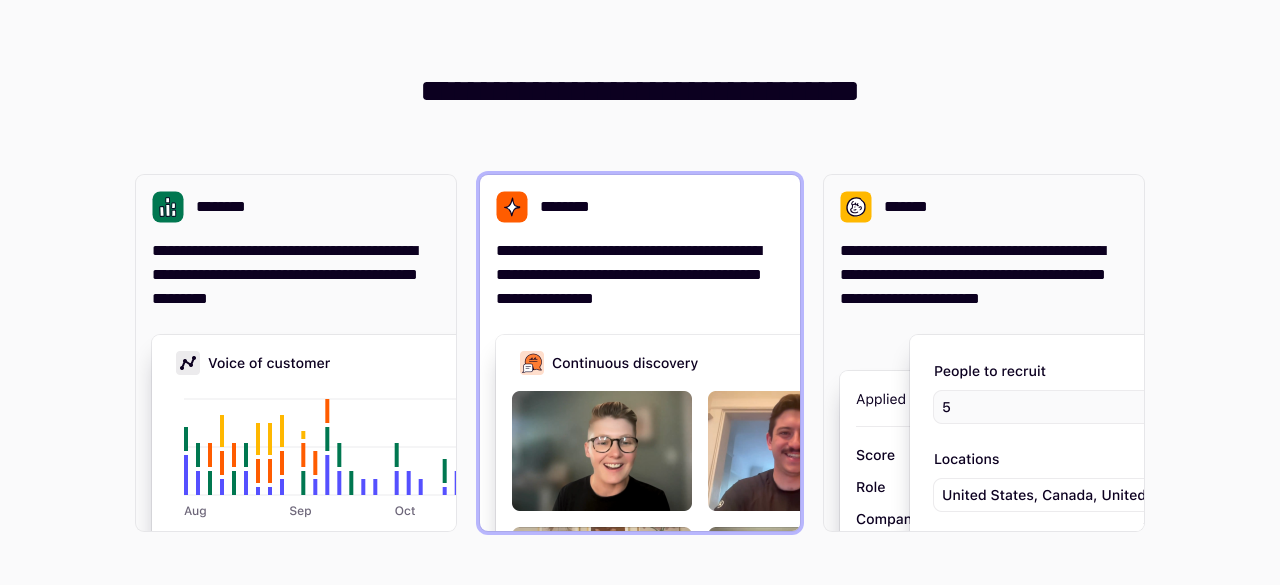 click on "**********" at bounding box center [640, 275] 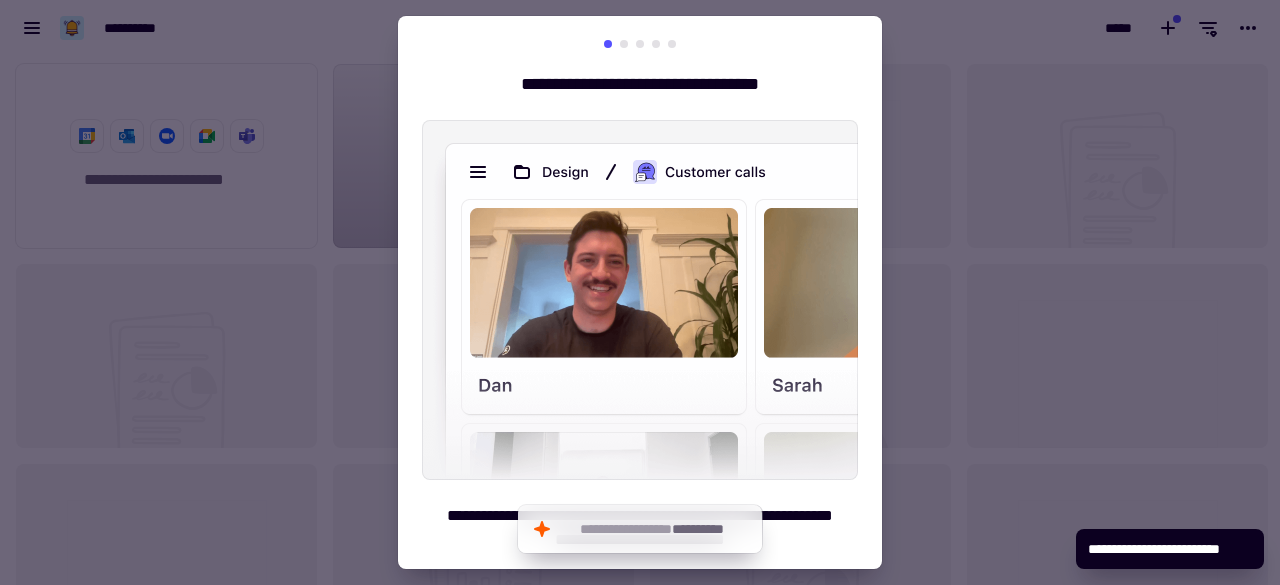 scroll, scrollTop: 16, scrollLeft: 16, axis: both 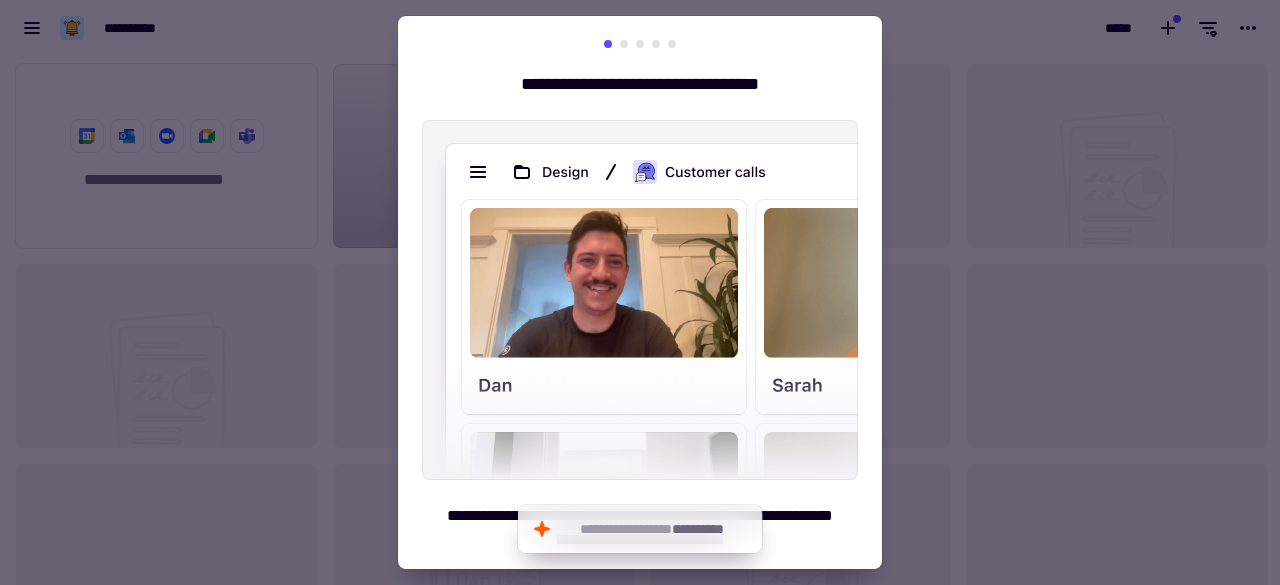 click at bounding box center (640, 292) 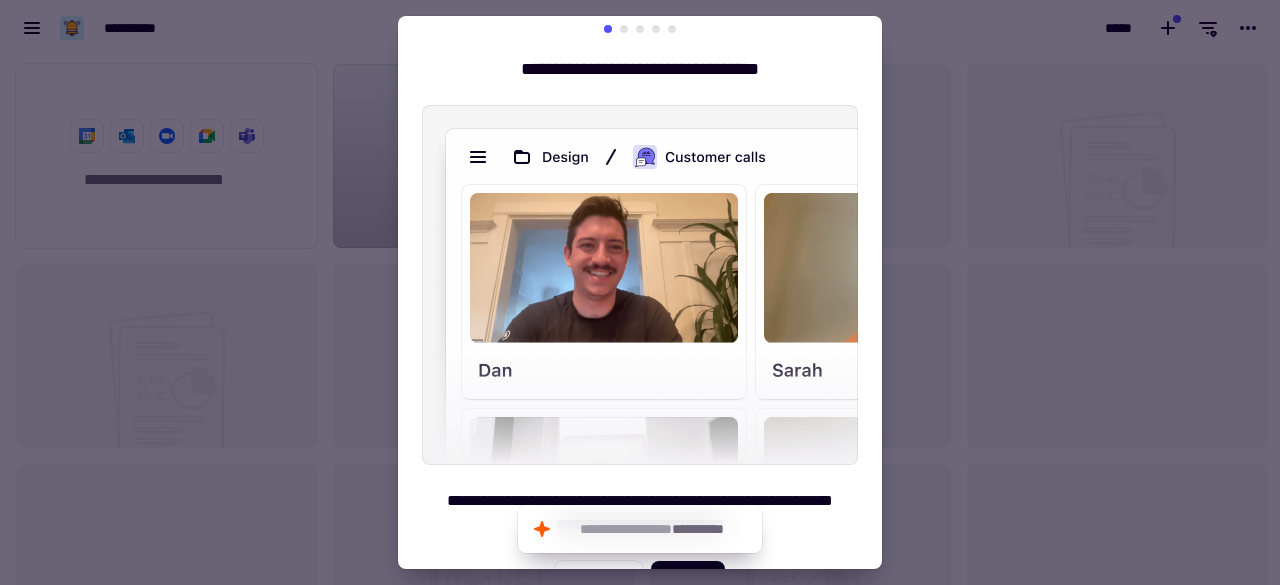 scroll, scrollTop: 0, scrollLeft: 0, axis: both 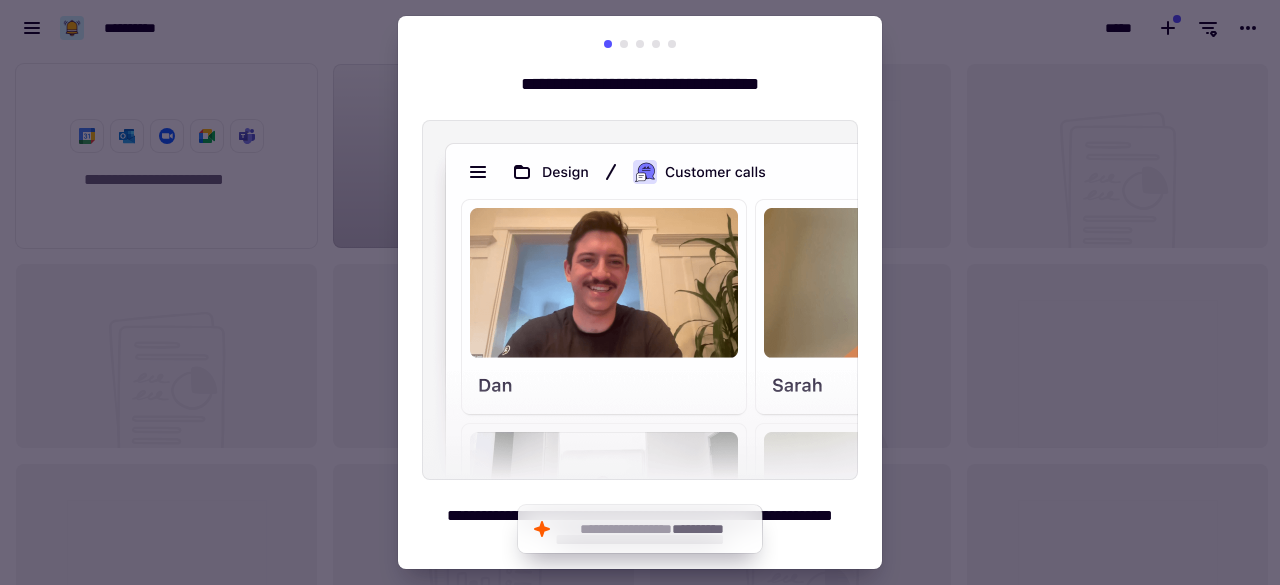 click at bounding box center [640, 292] 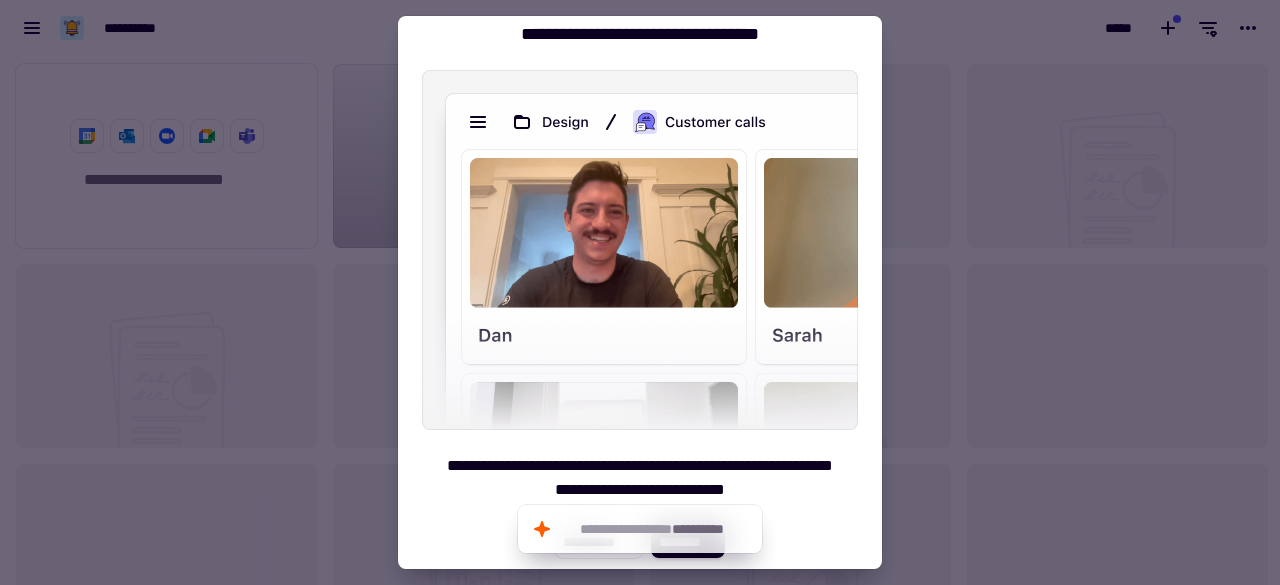 scroll, scrollTop: 0, scrollLeft: 0, axis: both 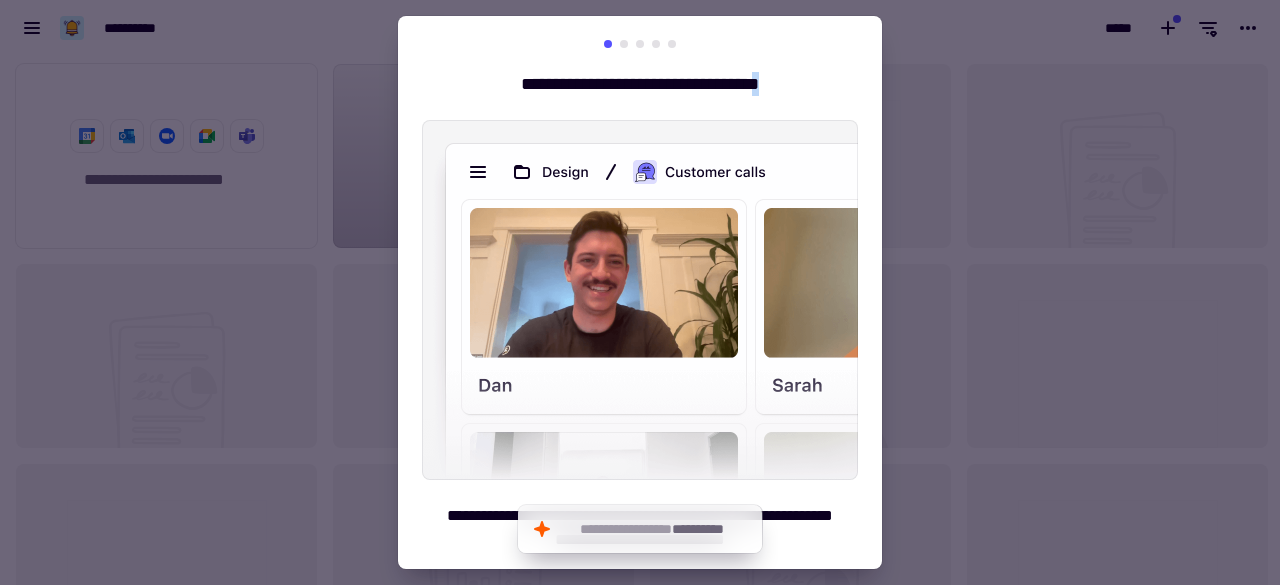 click on "**********" at bounding box center [640, 324] 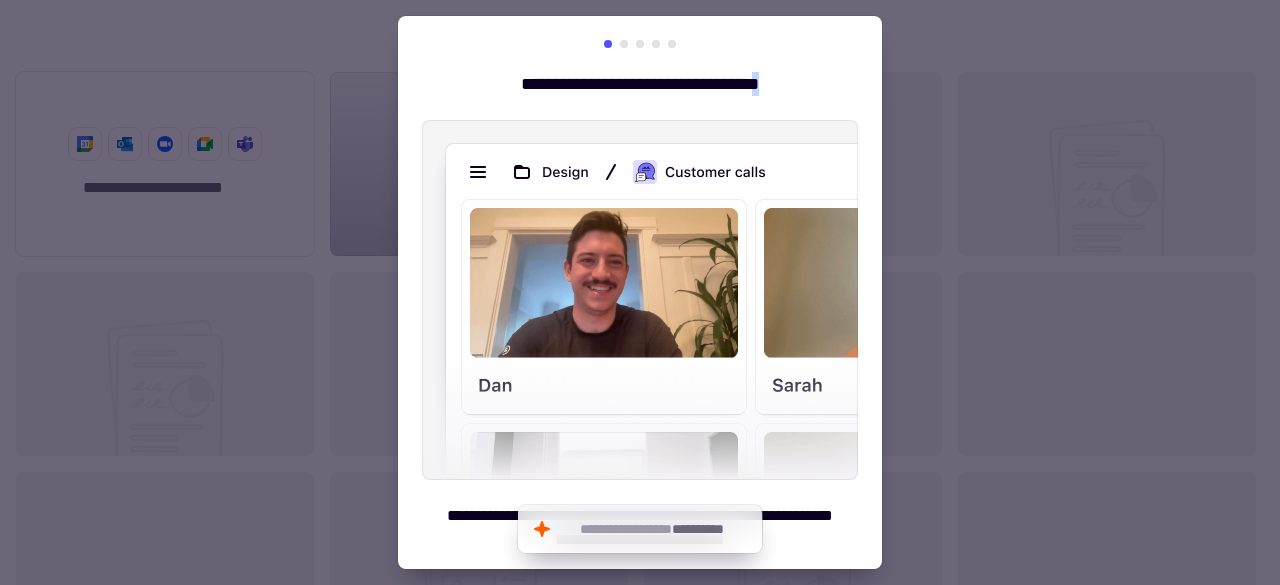 scroll, scrollTop: 50, scrollLeft: 0, axis: vertical 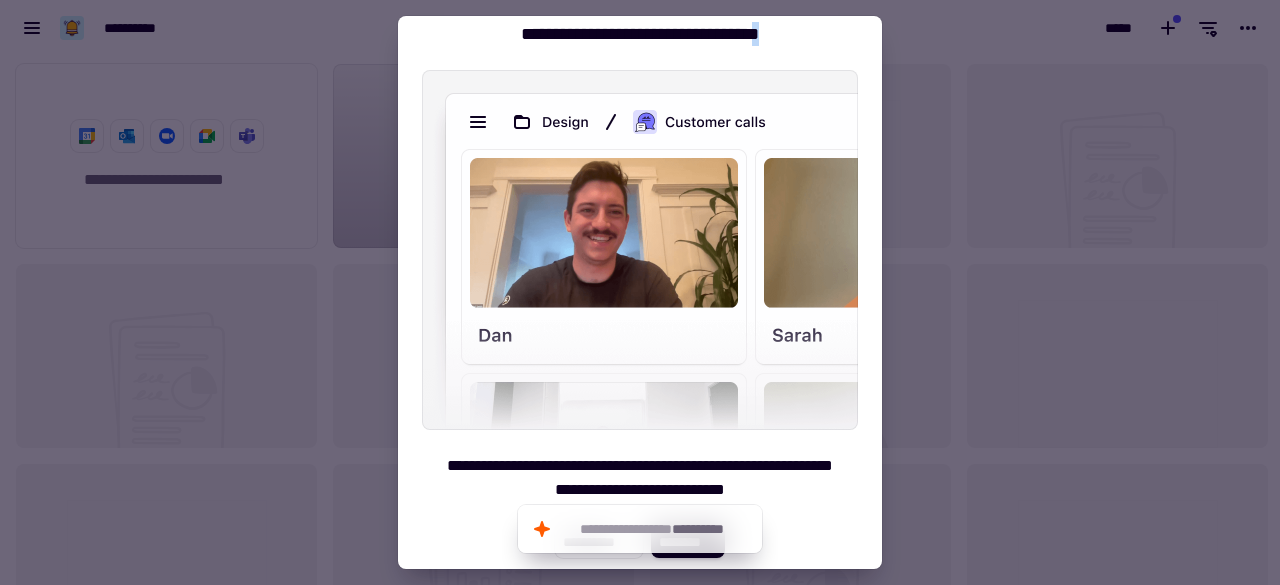 click at bounding box center (640, 292) 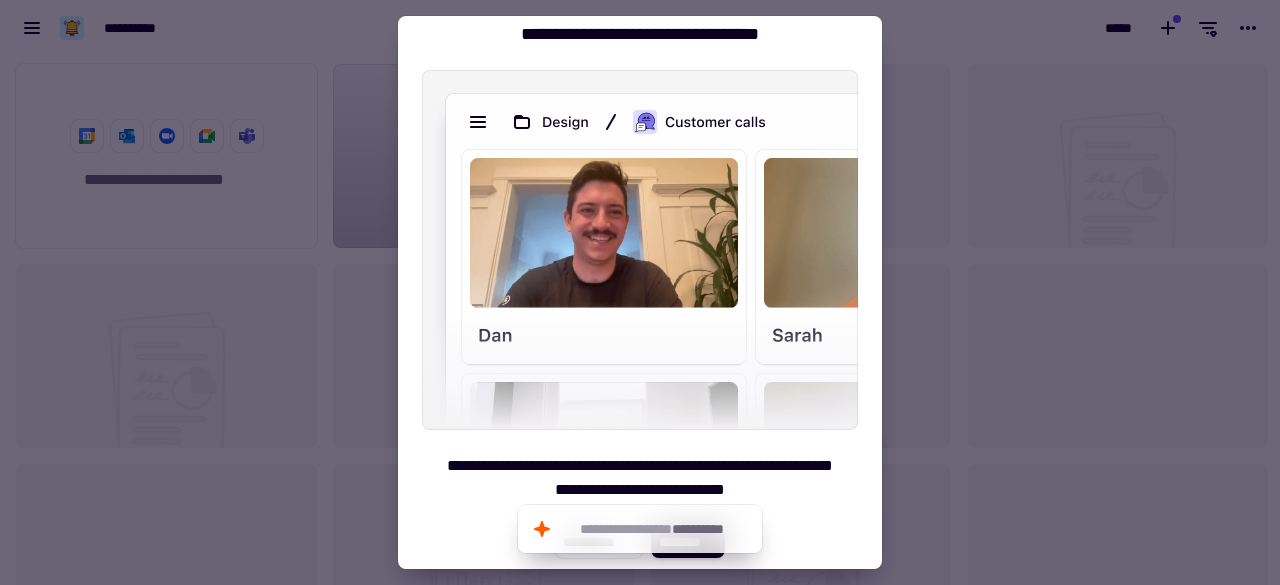 click at bounding box center (640, 292) 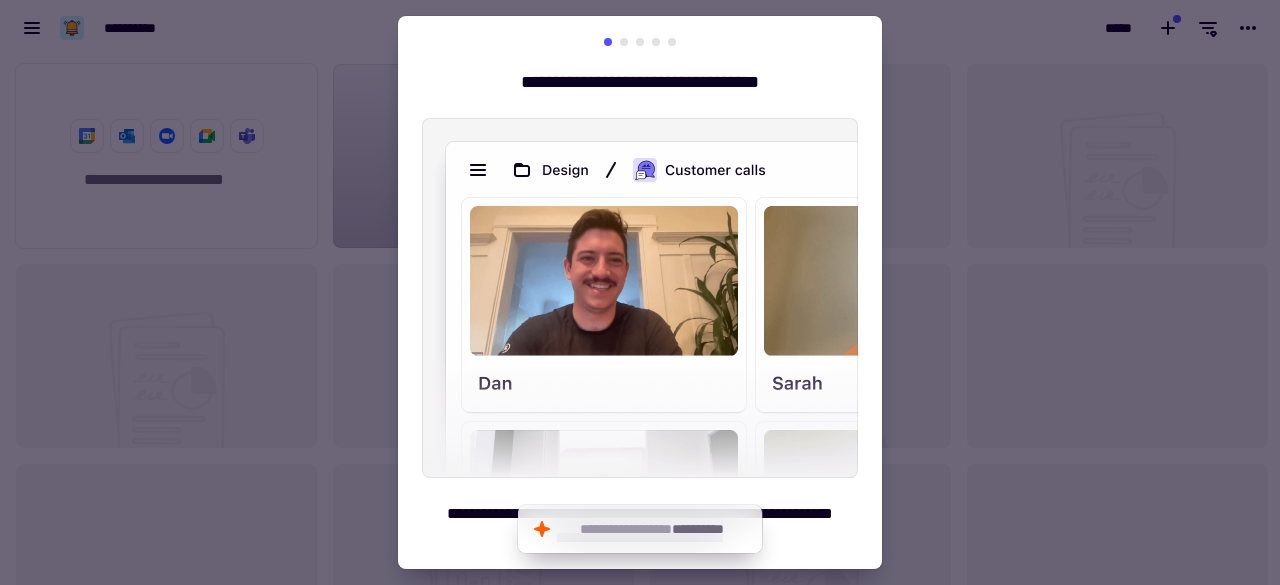 scroll, scrollTop: 0, scrollLeft: 0, axis: both 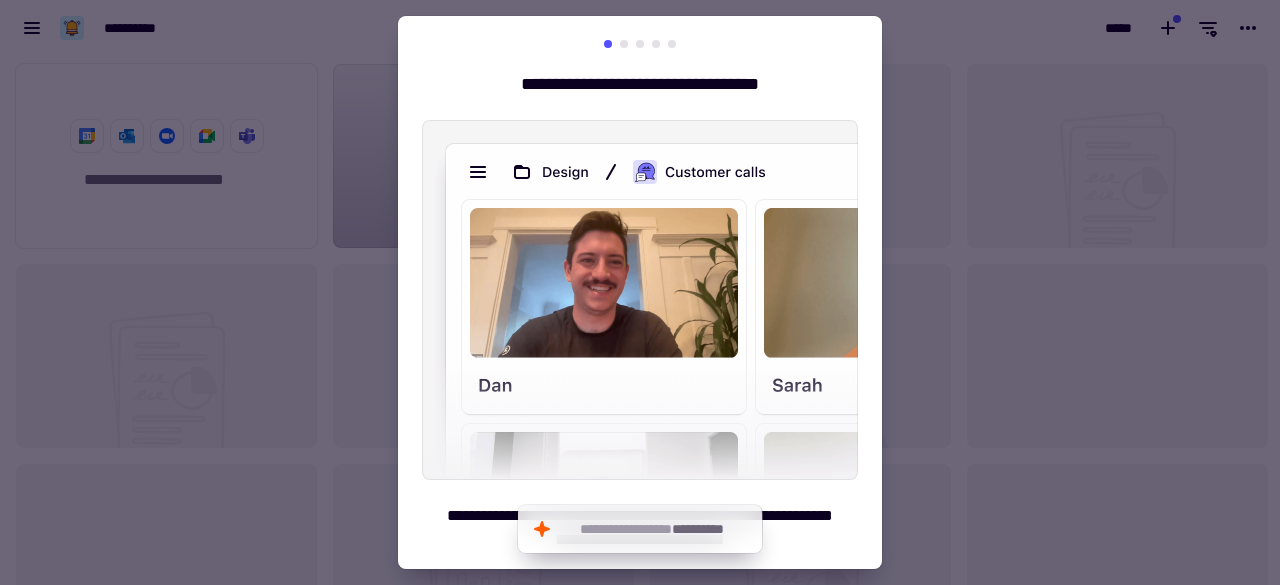 click on "********" 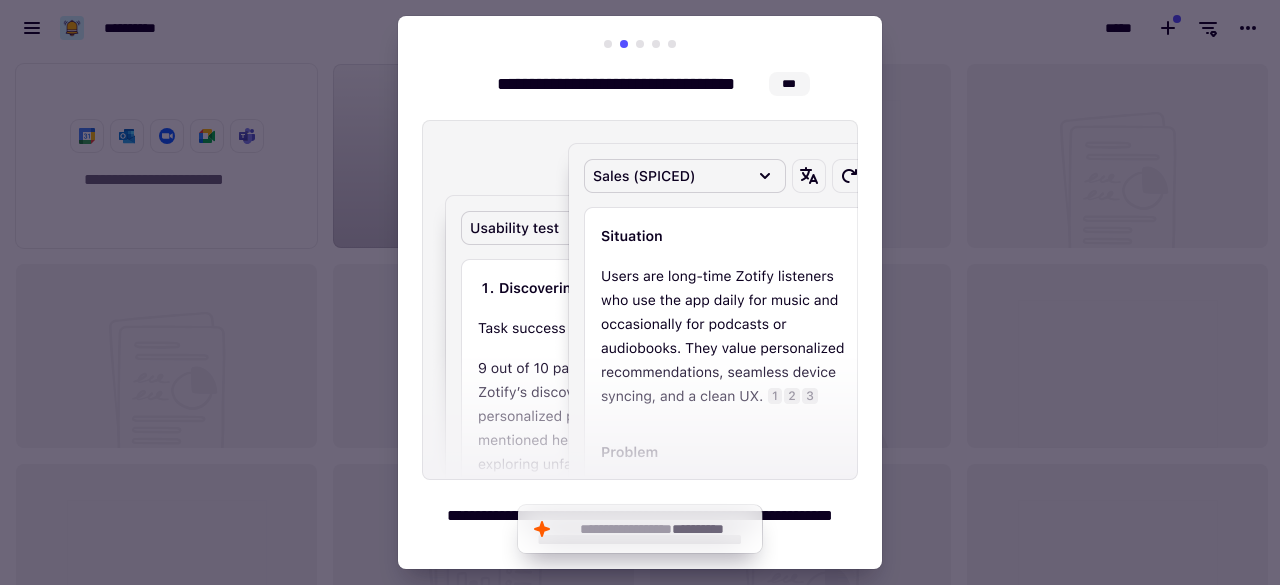 click on "********" 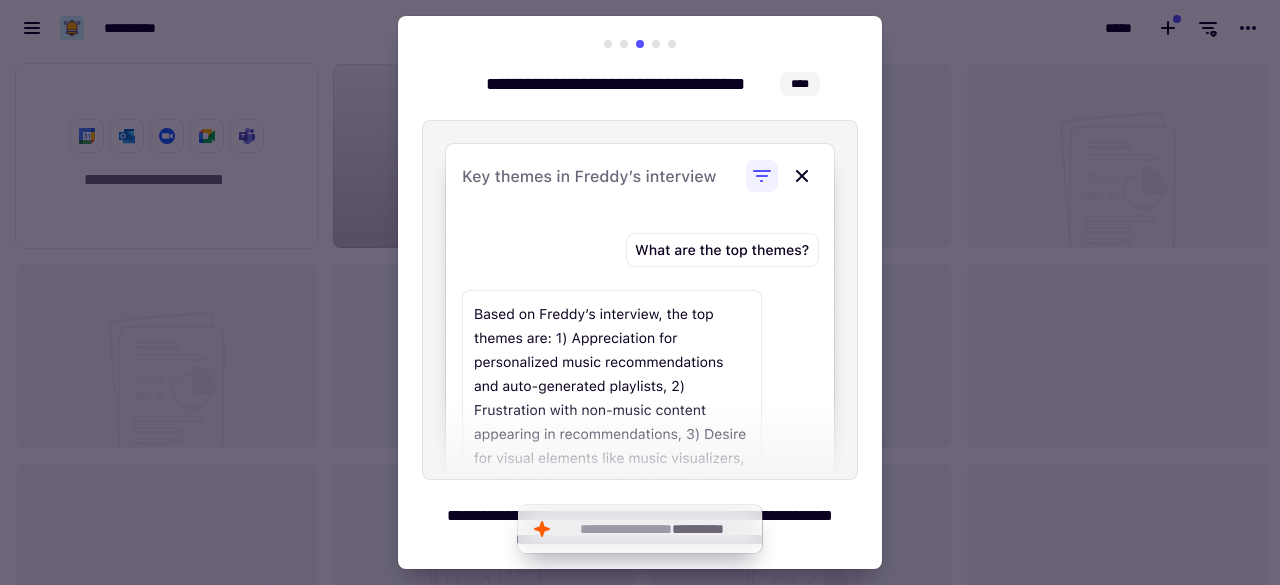 click on "********" 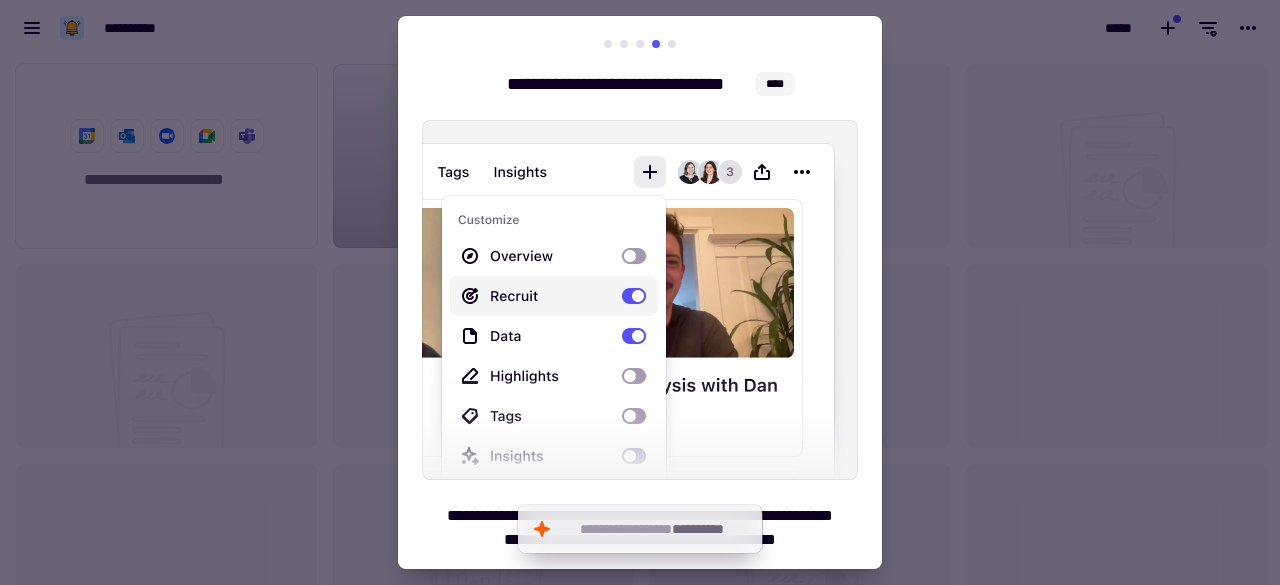 click on "********" 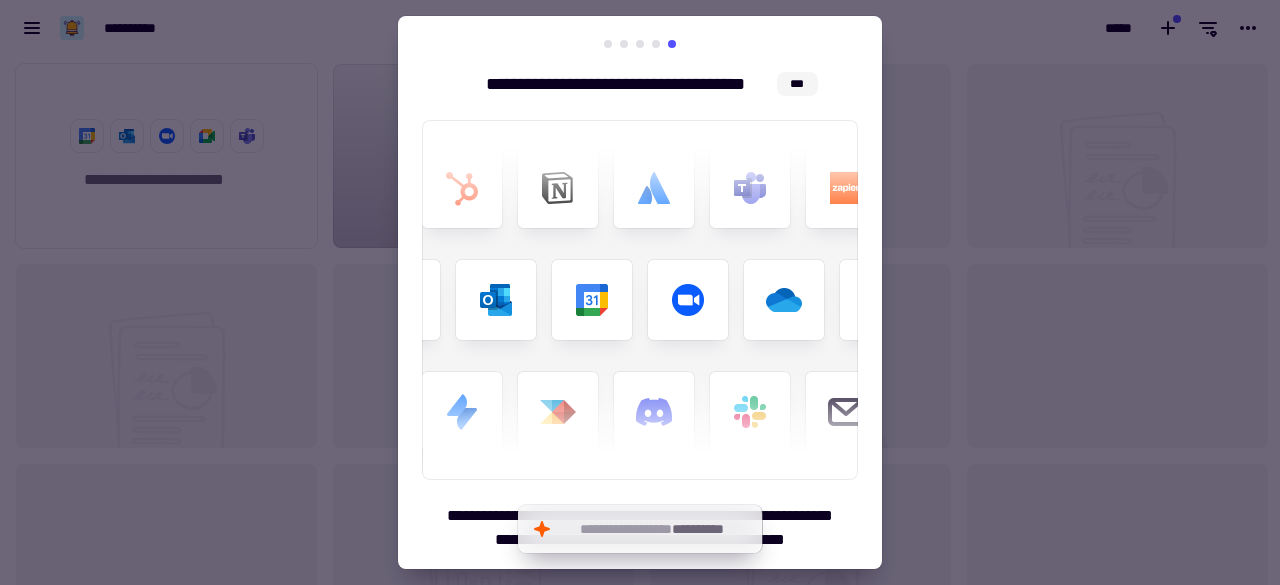 click on "**********" 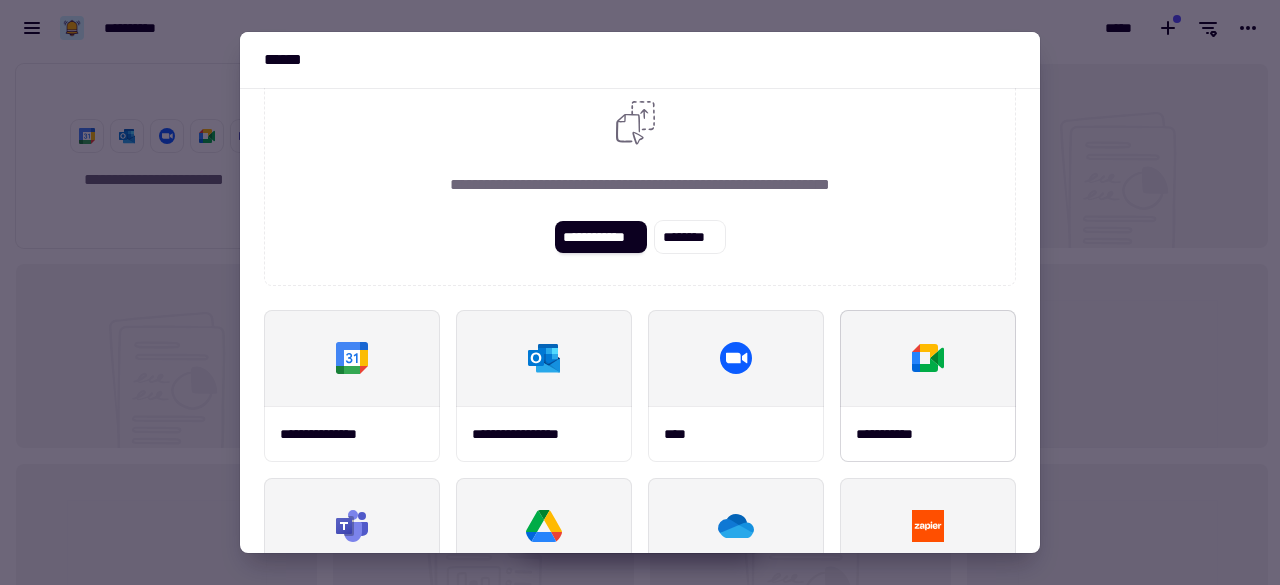 scroll, scrollTop: 0, scrollLeft: 0, axis: both 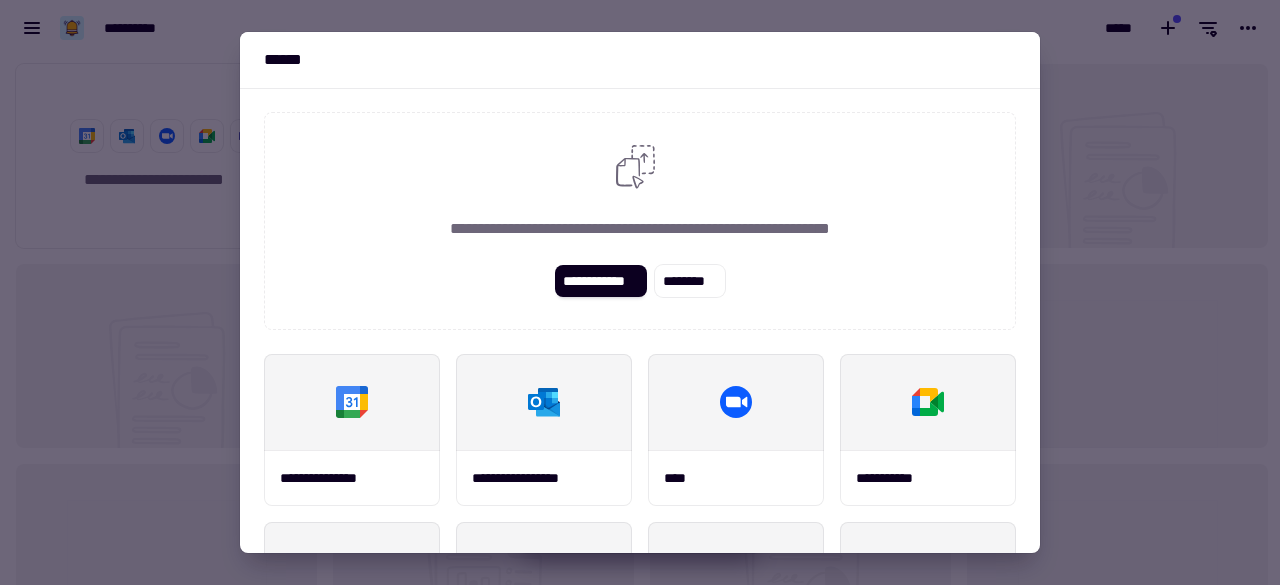 click on "**********" at bounding box center [640, 281] 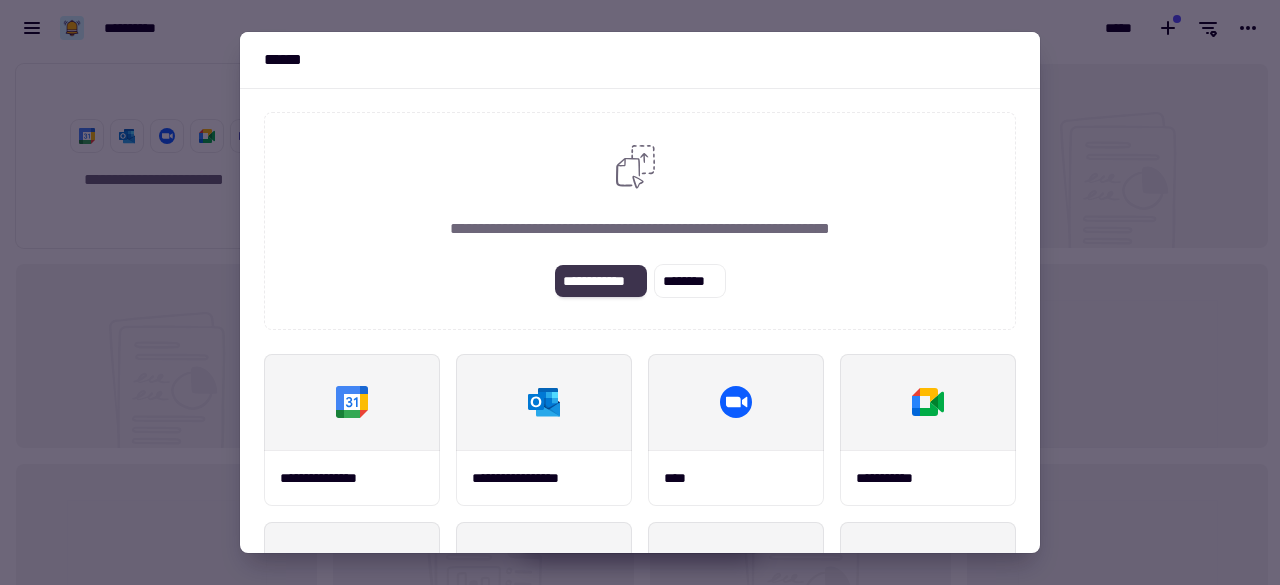 click on "**********" 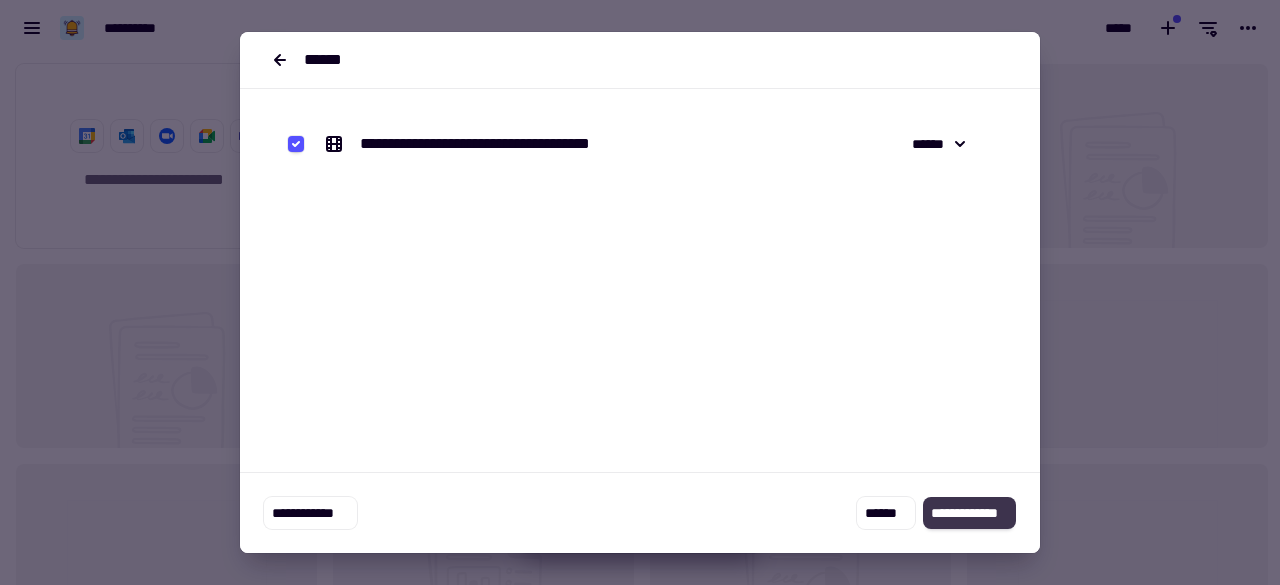 click on "**********" 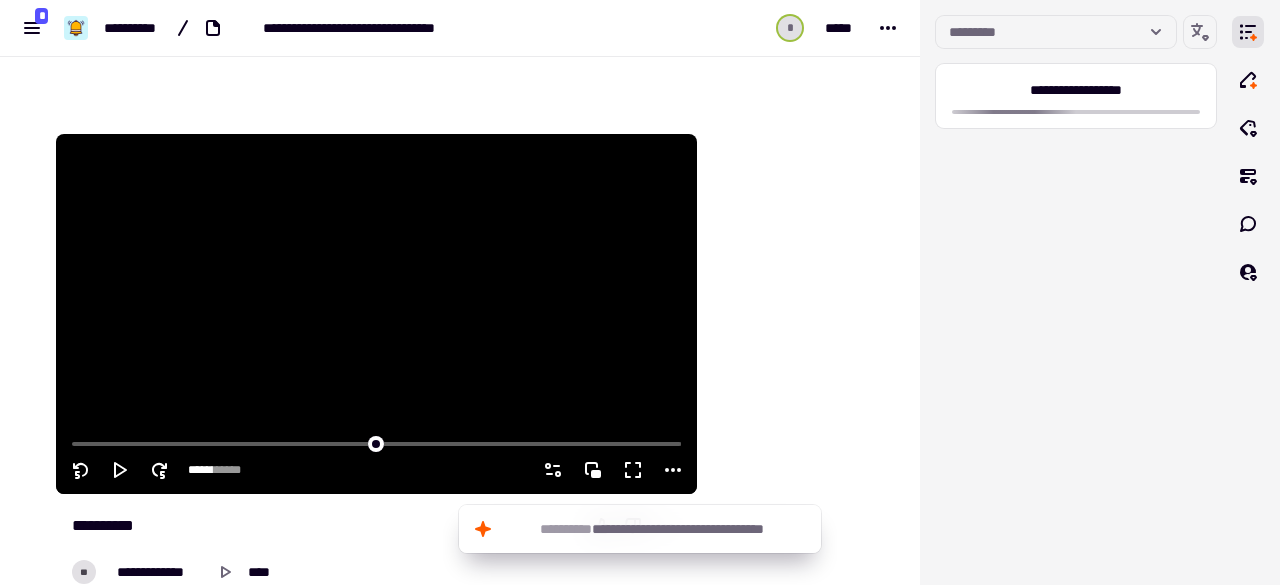 scroll, scrollTop: 200, scrollLeft: 0, axis: vertical 